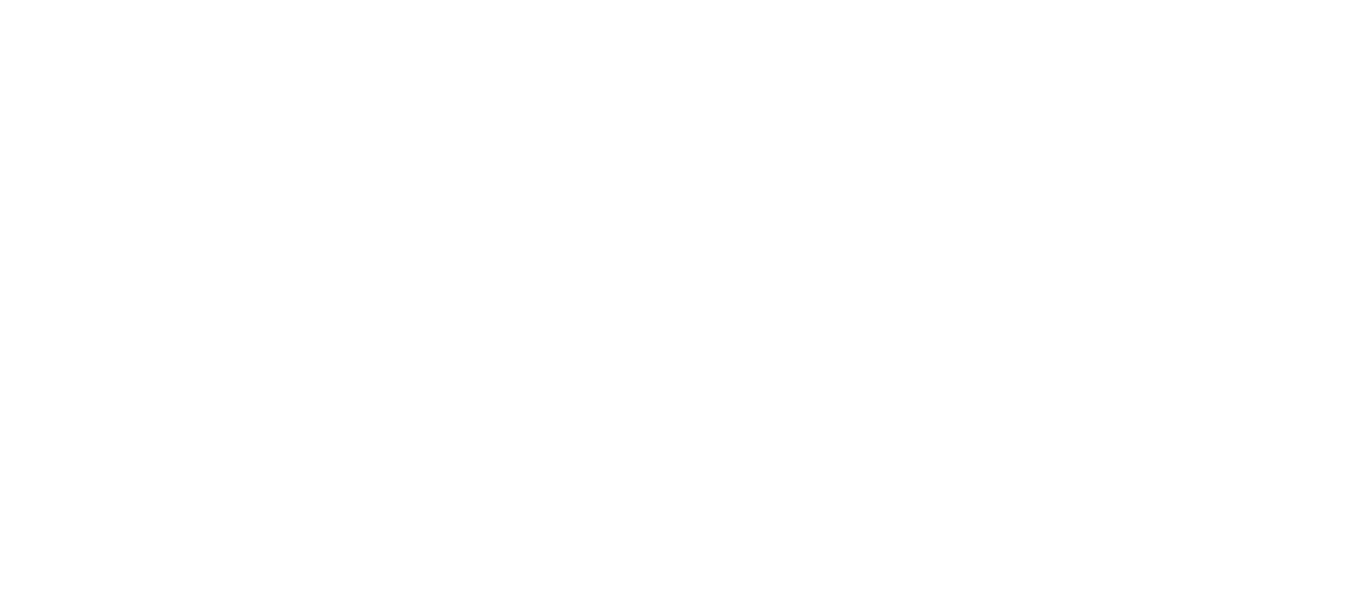 scroll, scrollTop: 0, scrollLeft: 0, axis: both 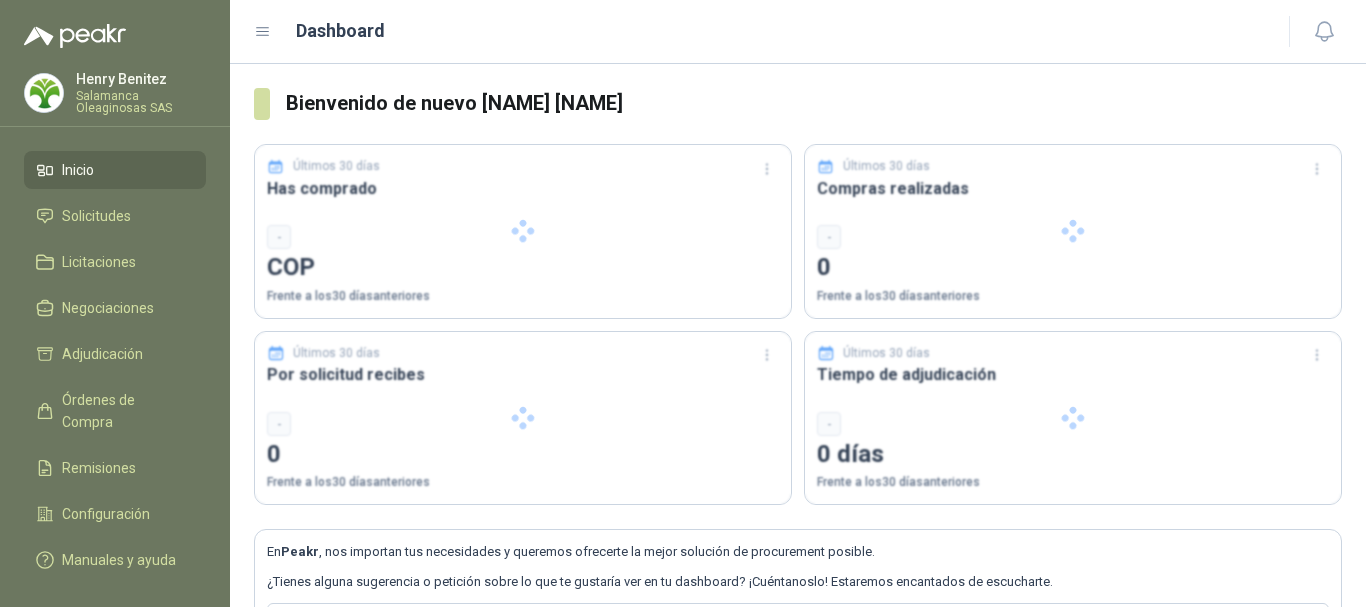 type 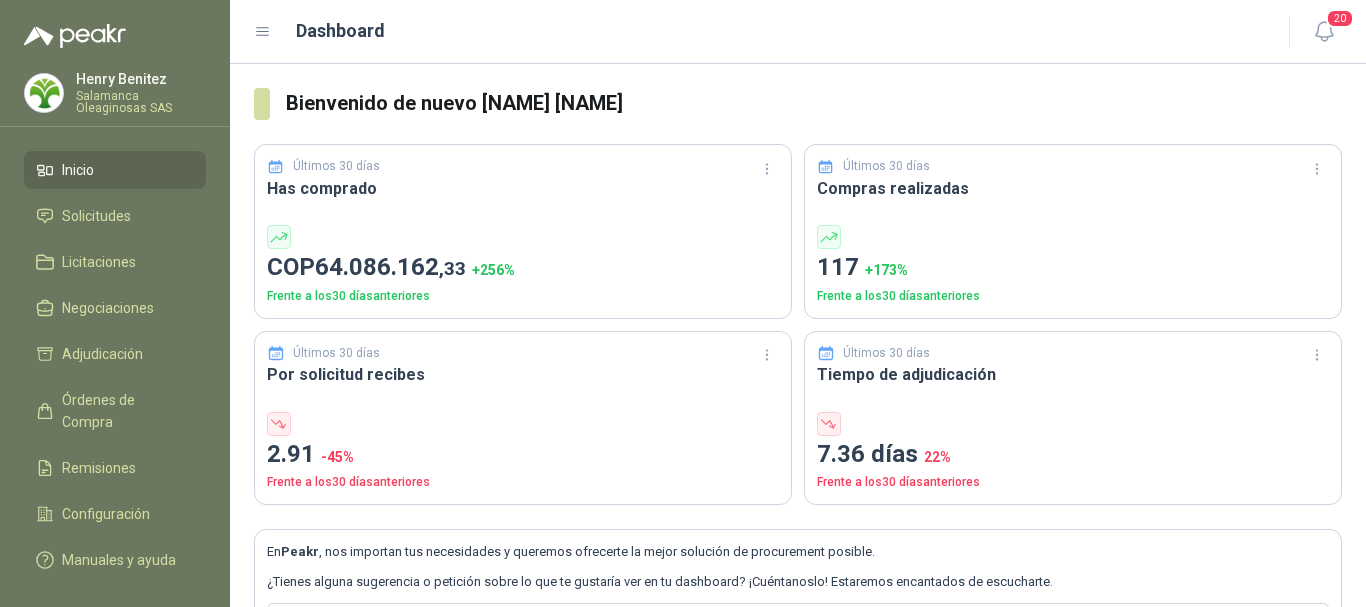 click on "Salamanca Oleaginosas SAS" at bounding box center (141, 102) 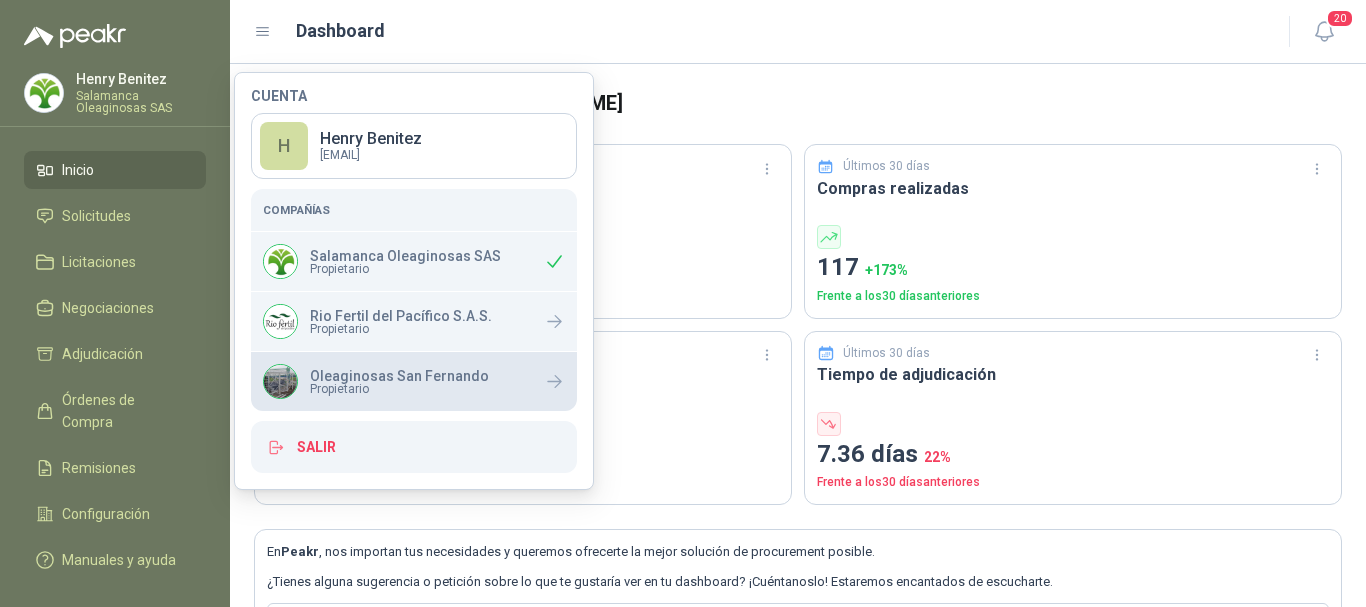 click on "Oleaginosas San Fernando" at bounding box center [399, 376] 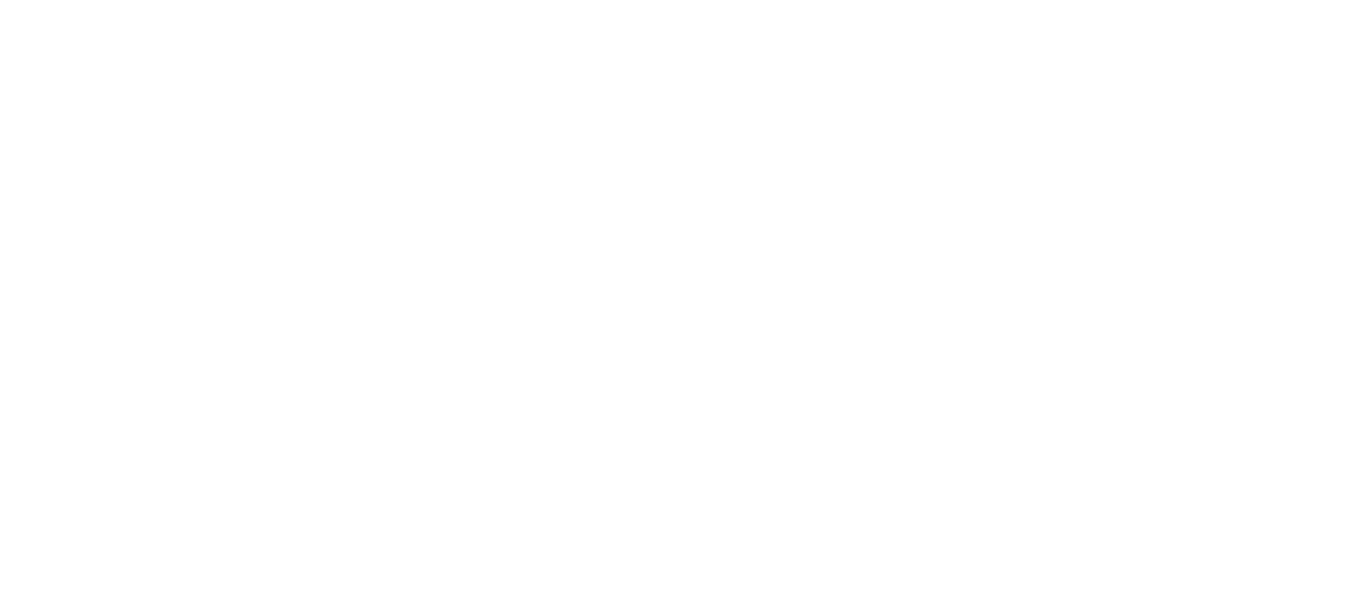 scroll, scrollTop: 0, scrollLeft: 0, axis: both 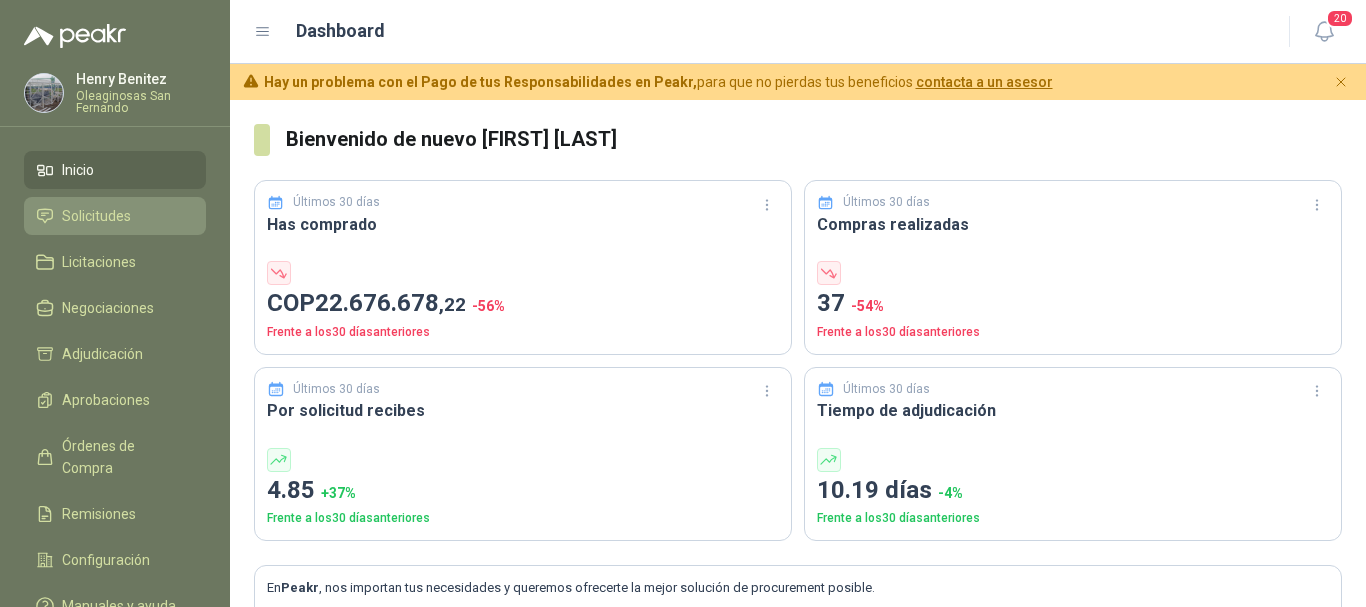 click on "Solicitudes" at bounding box center (96, 216) 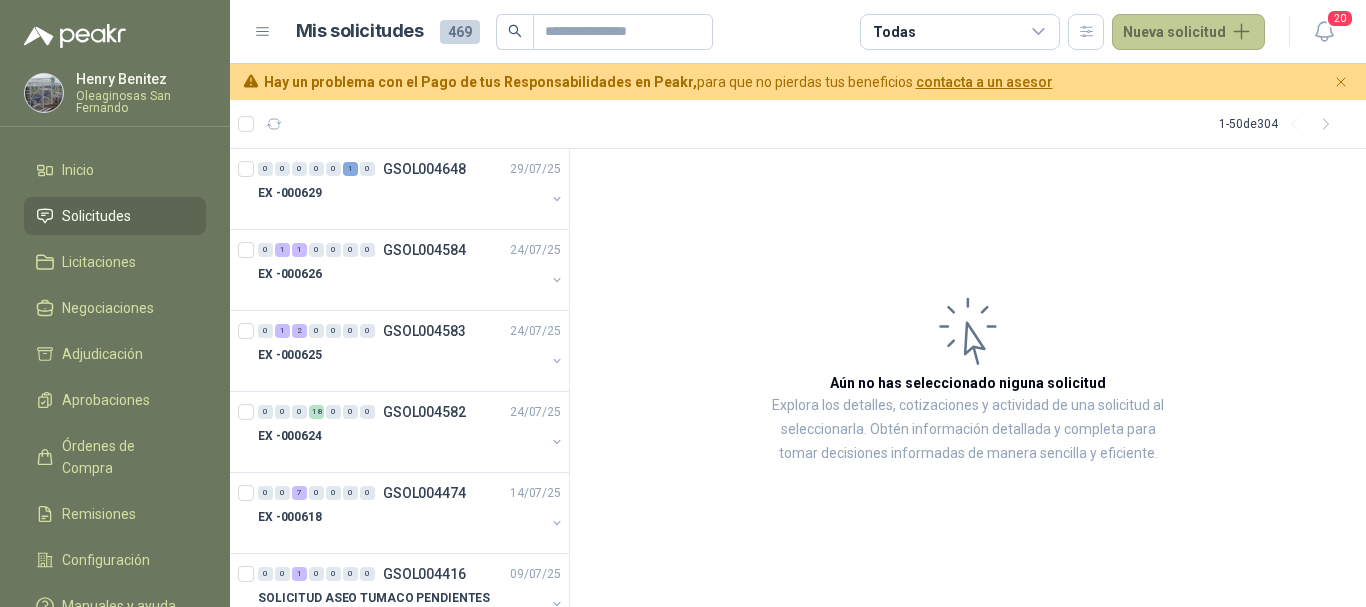 click on "Nueva solicitud" at bounding box center (1188, 32) 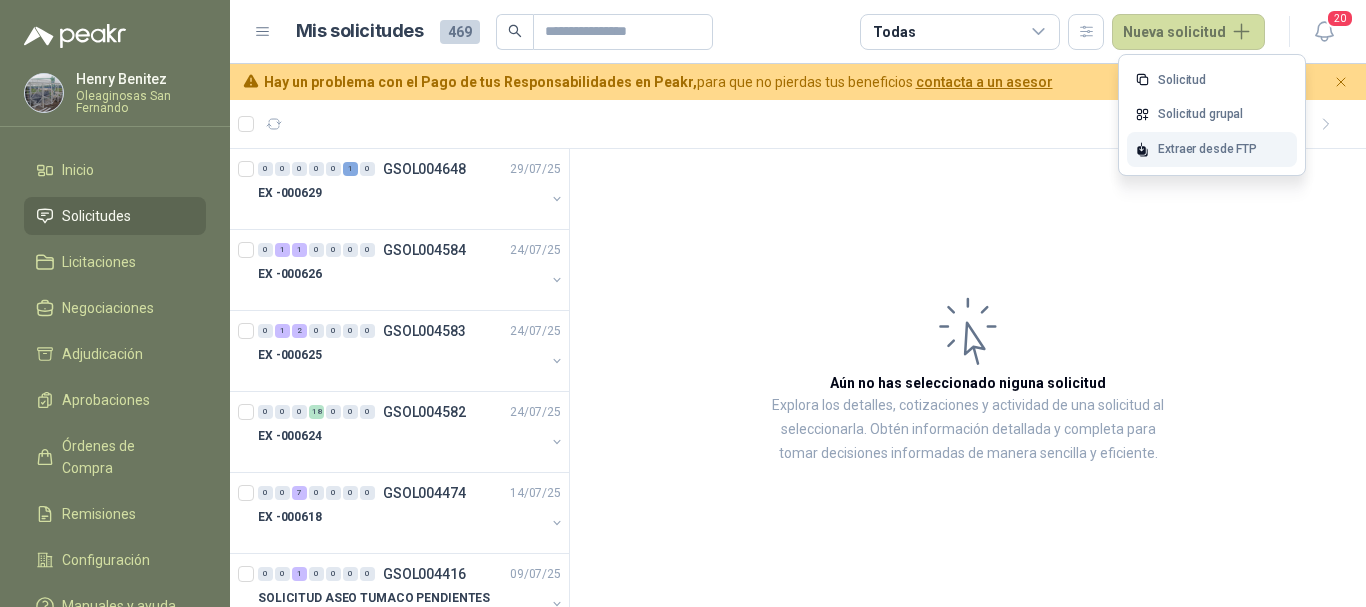 click on "Extraer desde FTP" at bounding box center (1212, 149) 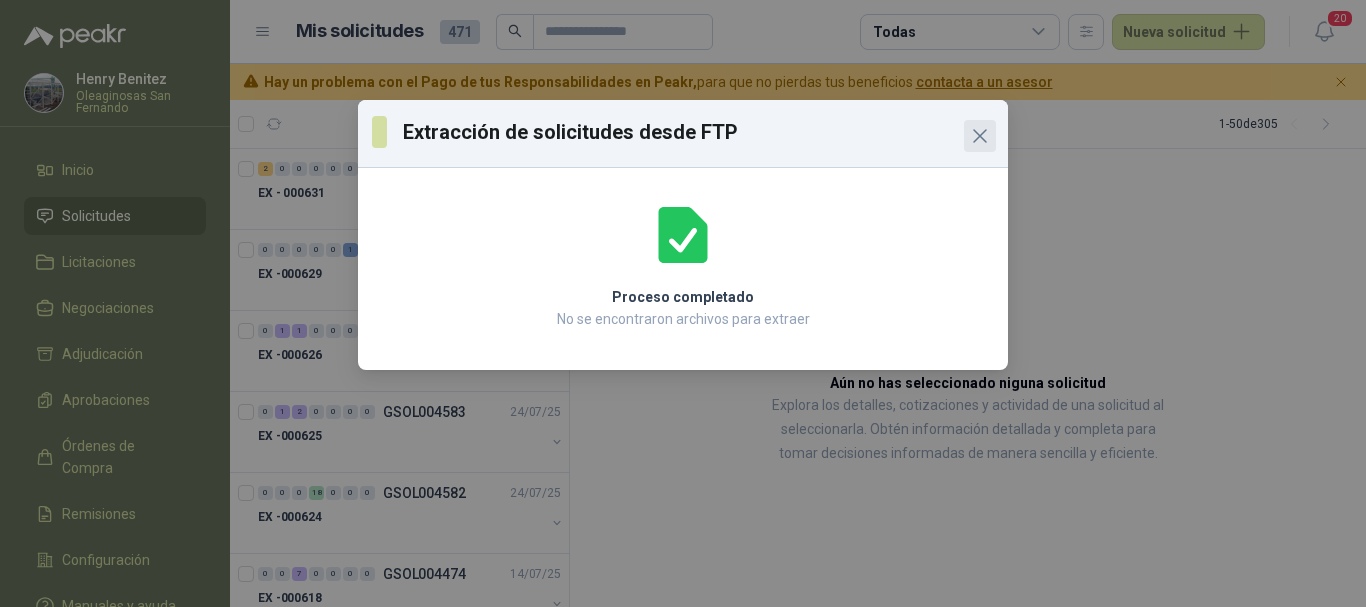 click 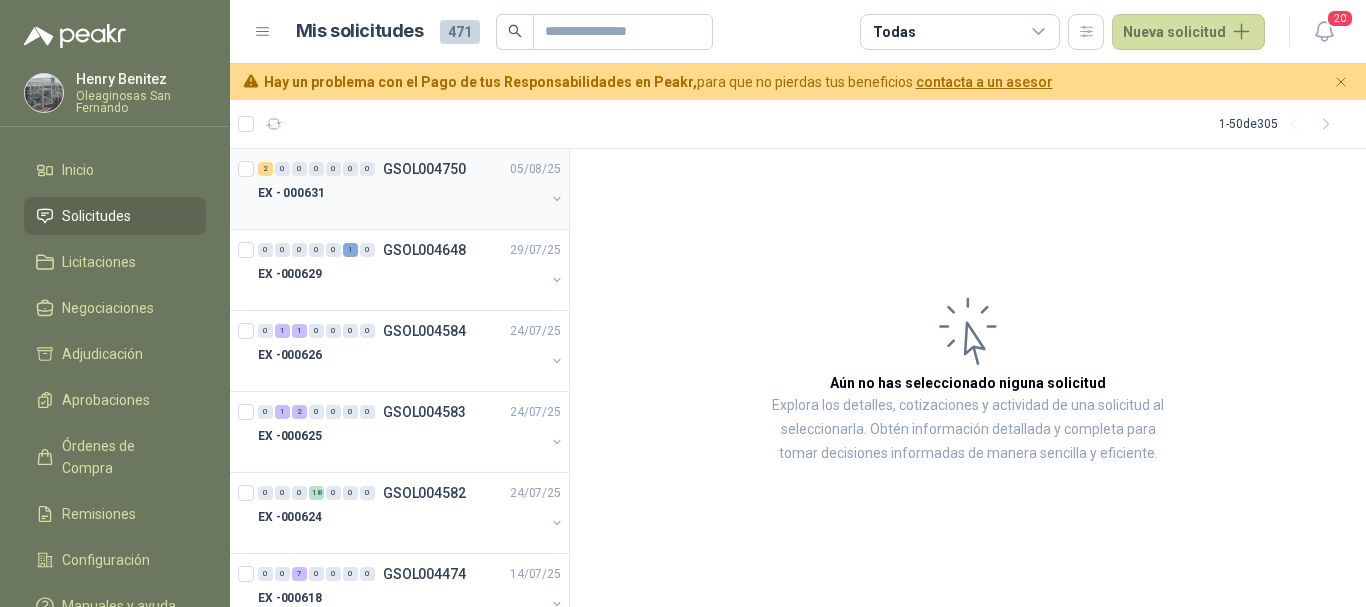 click on "EX - 000631" at bounding box center (401, 193) 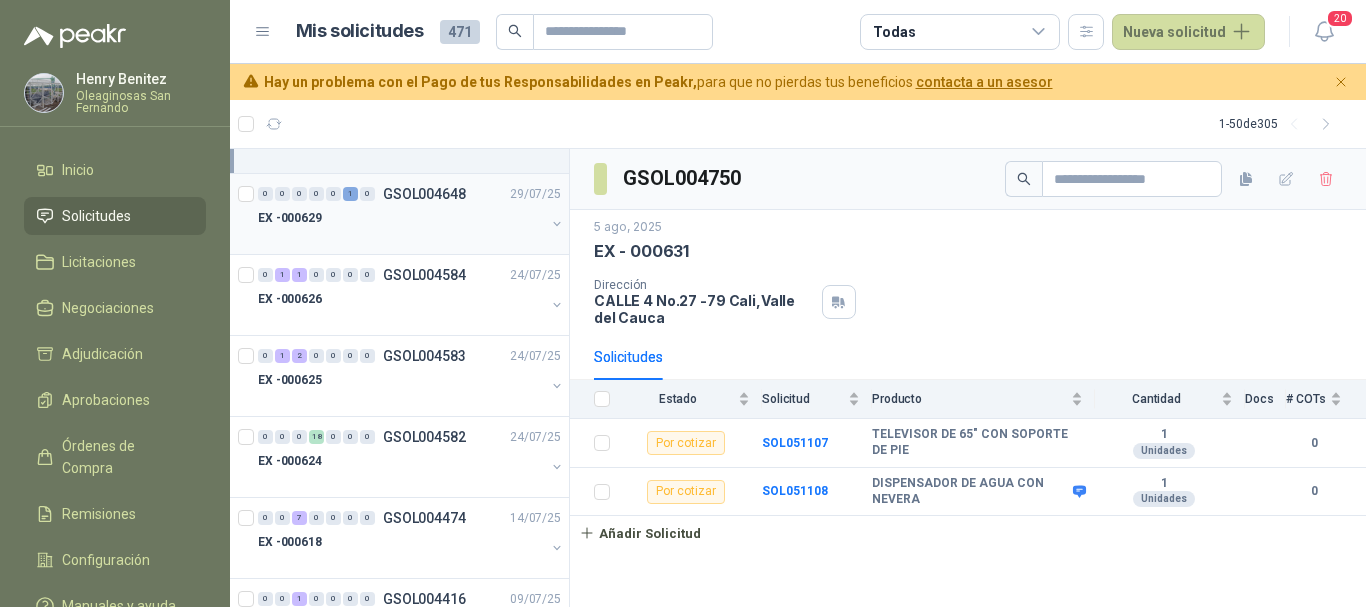 scroll, scrollTop: 0, scrollLeft: 0, axis: both 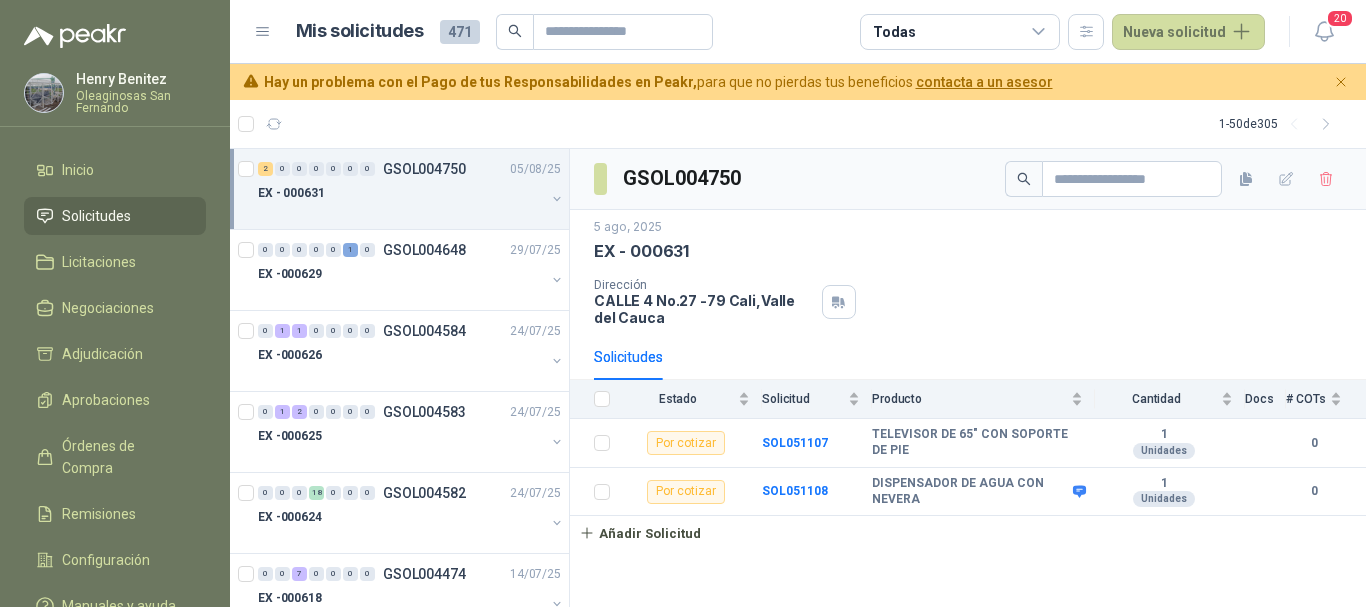 click on "Solicitudes" at bounding box center [96, 216] 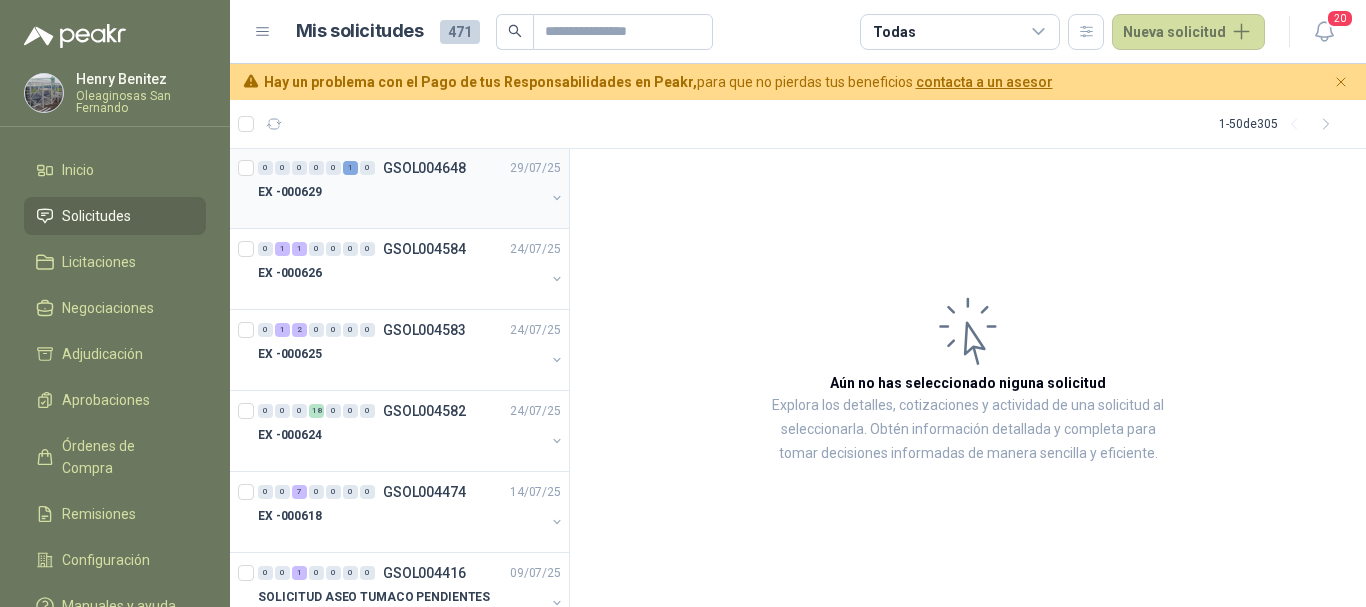 scroll, scrollTop: 0, scrollLeft: 0, axis: both 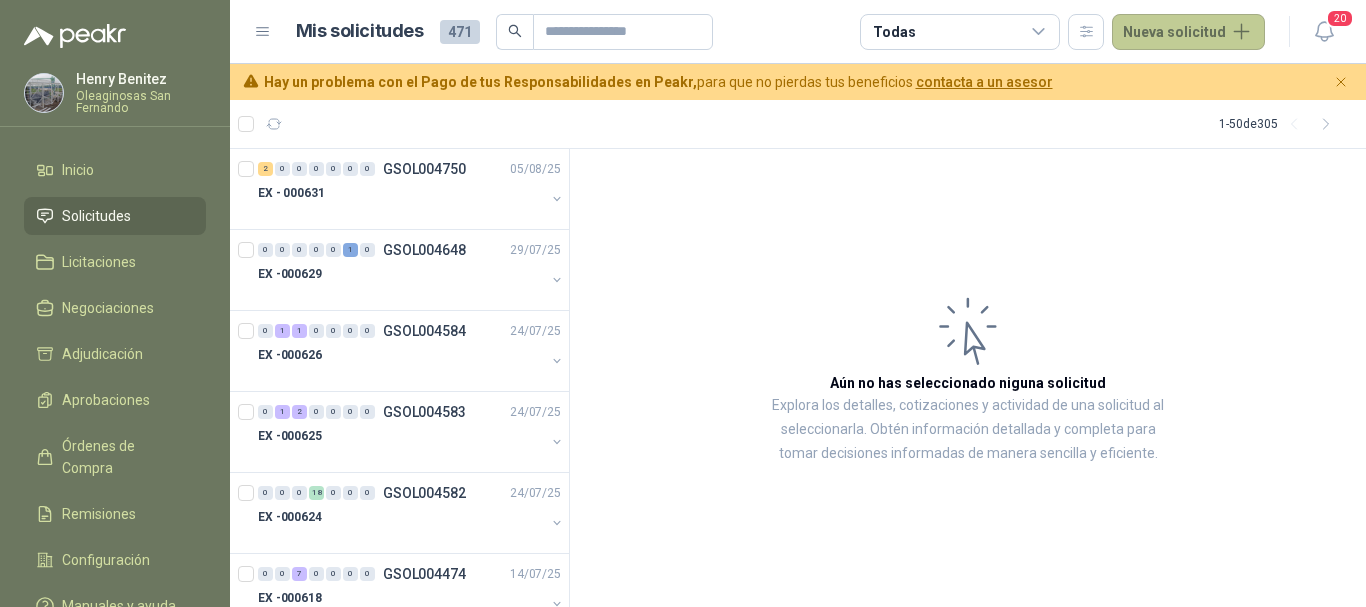 click on "Nueva solicitud" at bounding box center (1188, 32) 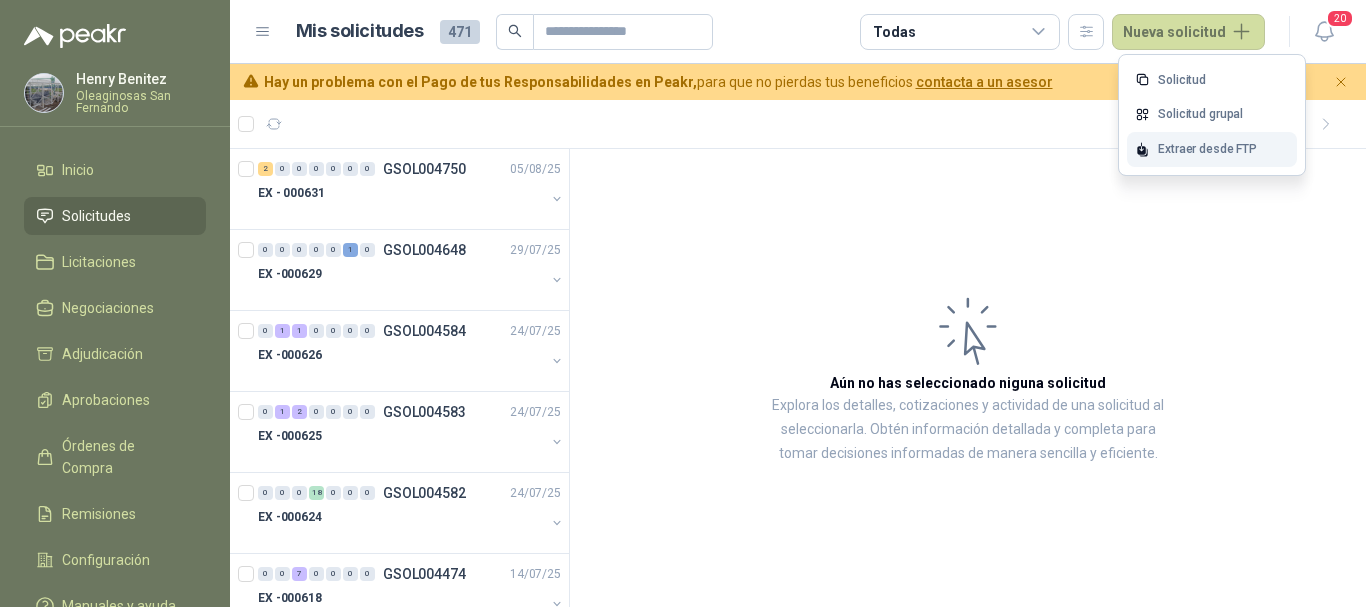 click on "Extraer desde FTP" at bounding box center [1212, 149] 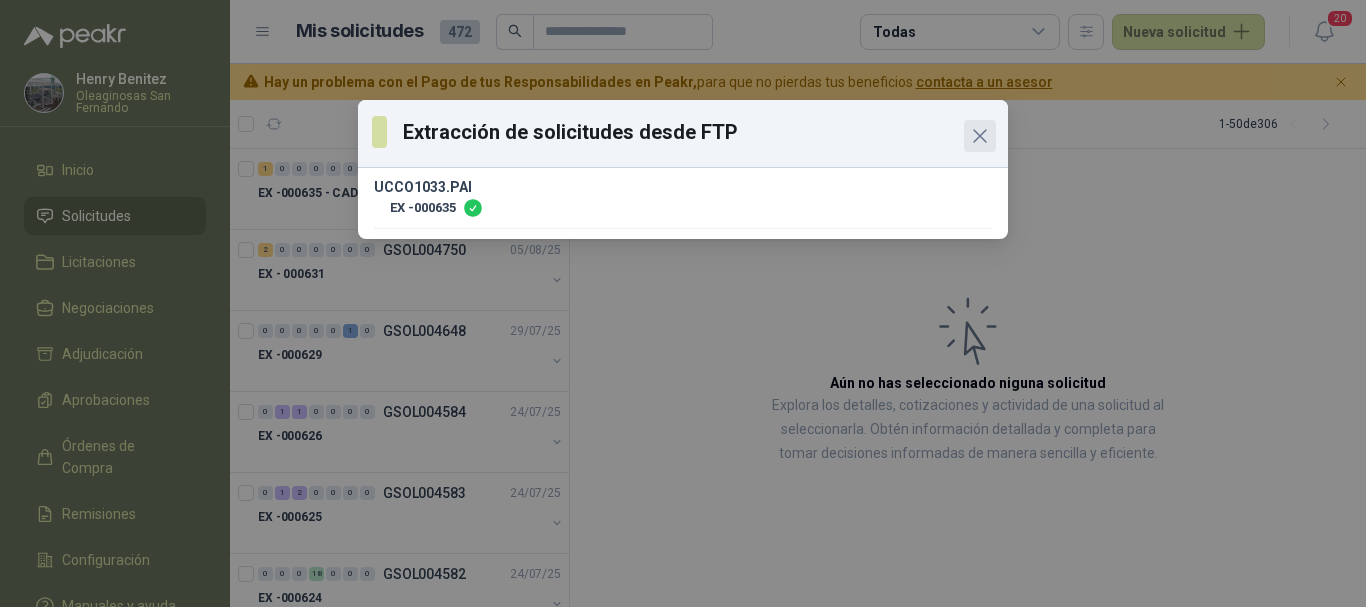 click 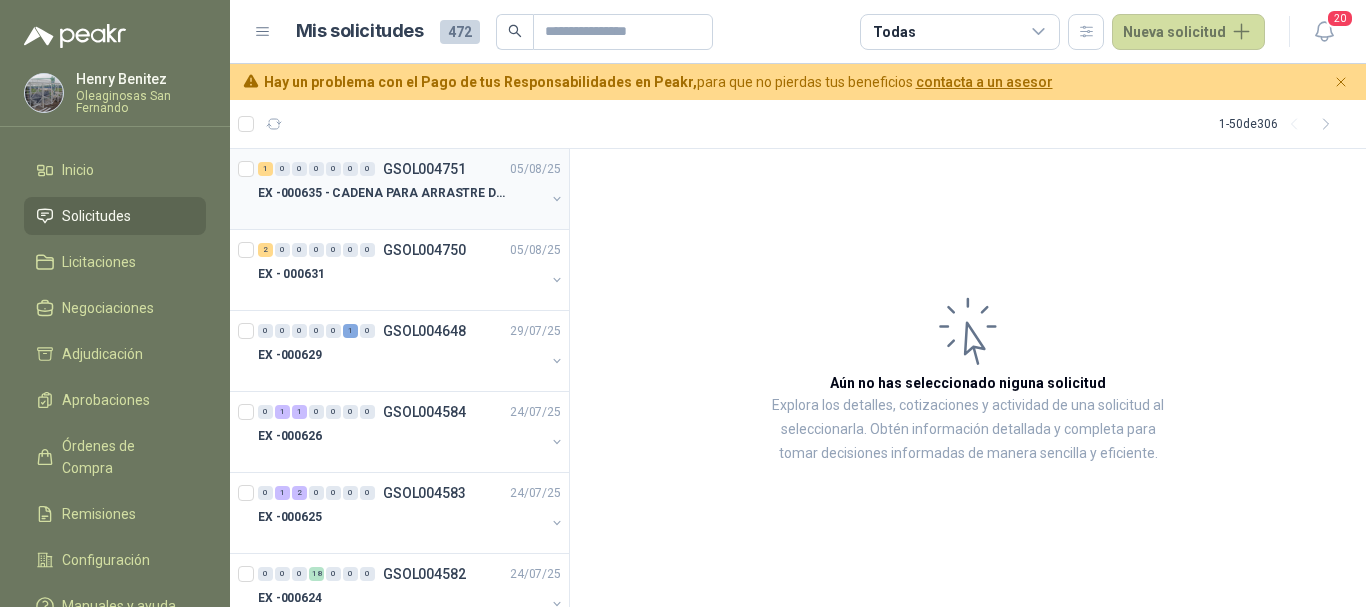click on "EX -000635 - CADENA PARA ARRASTRE DE CANASTAS DE E" at bounding box center (401, 193) 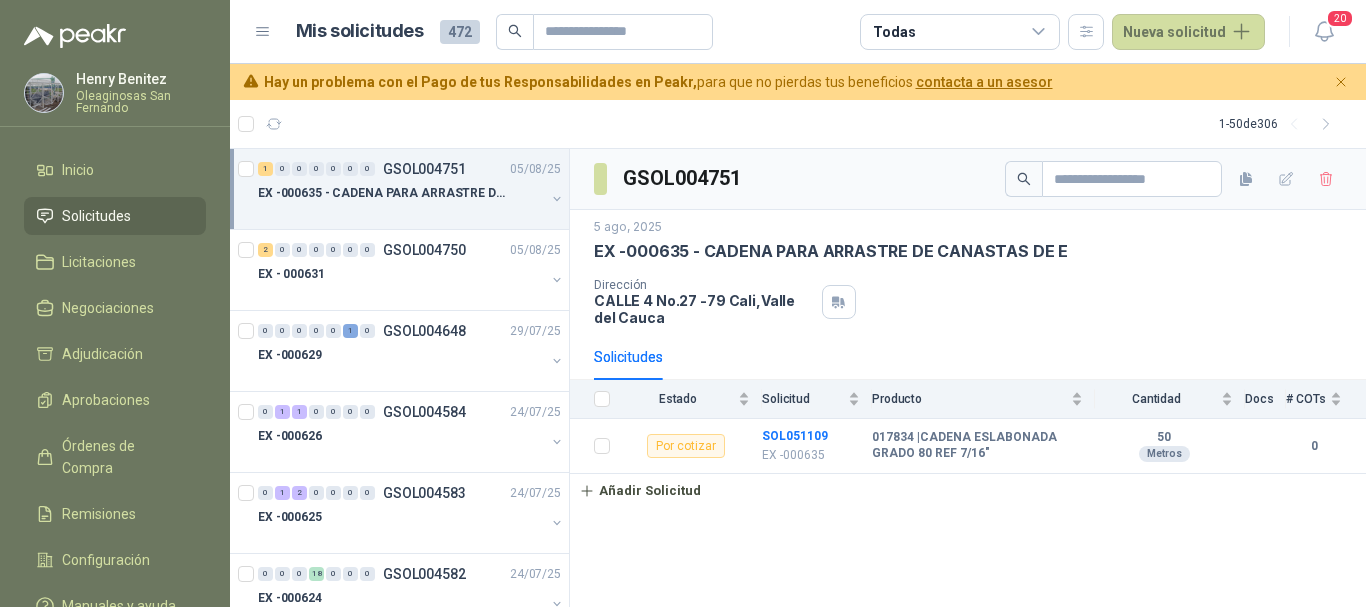 click on "Mis solicitudes 472 Todas Nueva solicitud" at bounding box center (781, 32) 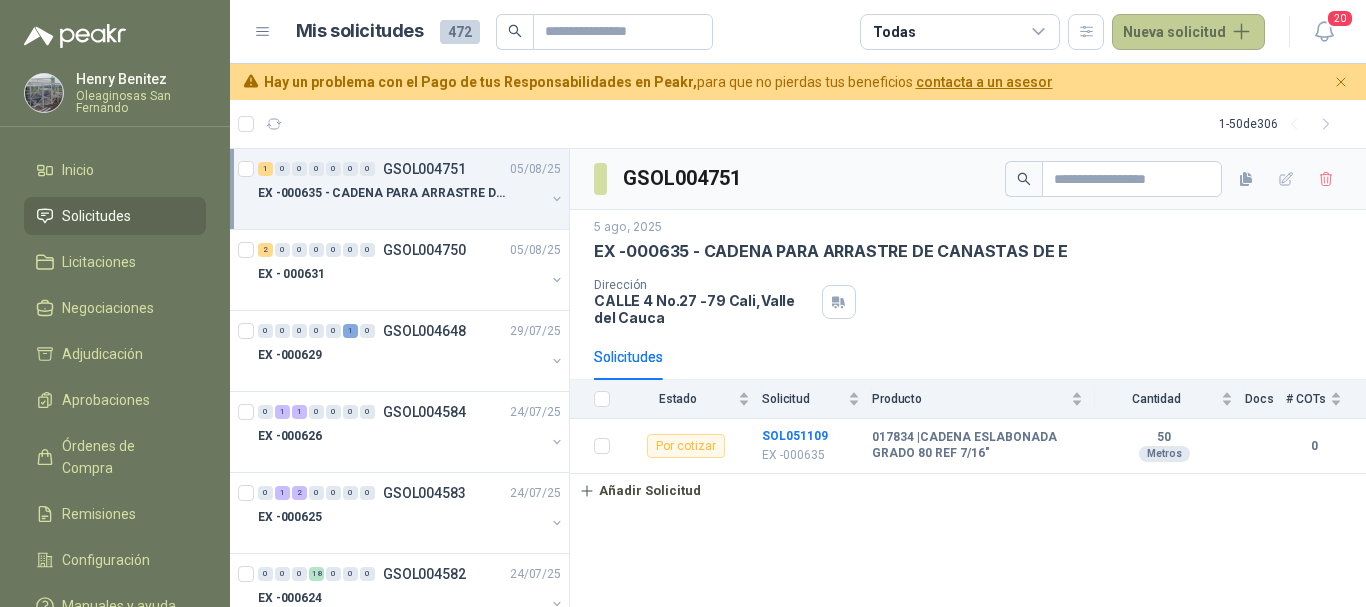 click on "Nueva solicitud" at bounding box center (1188, 32) 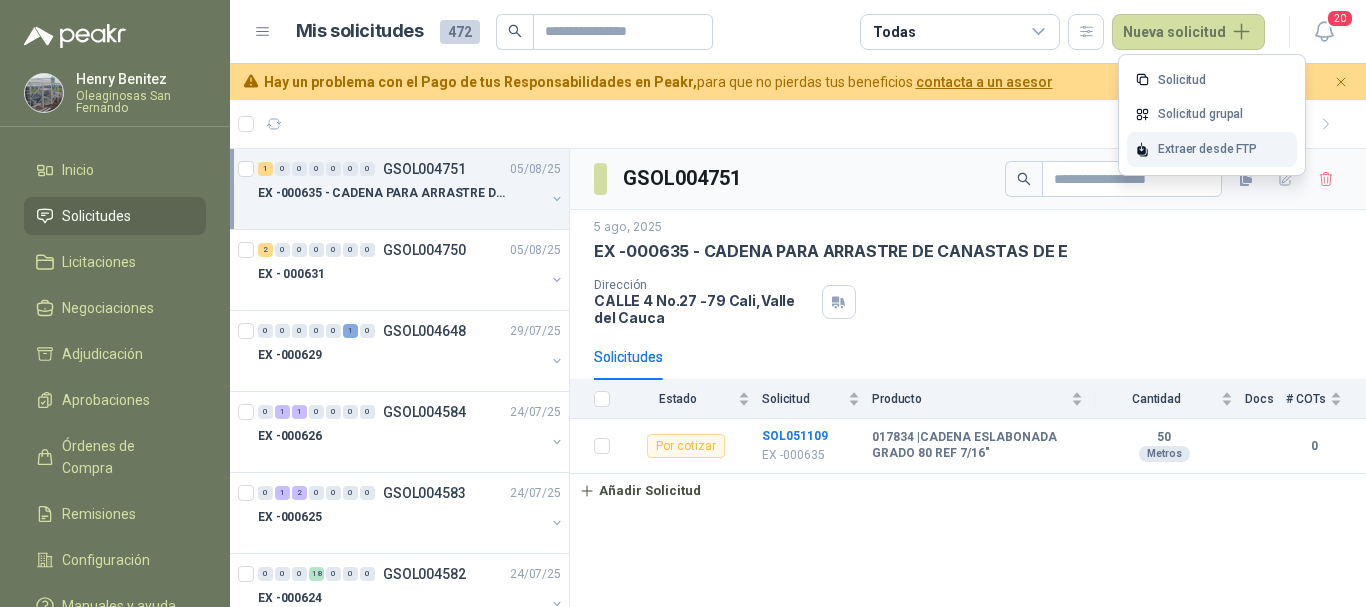 click on "Extraer desde FTP" at bounding box center (1212, 149) 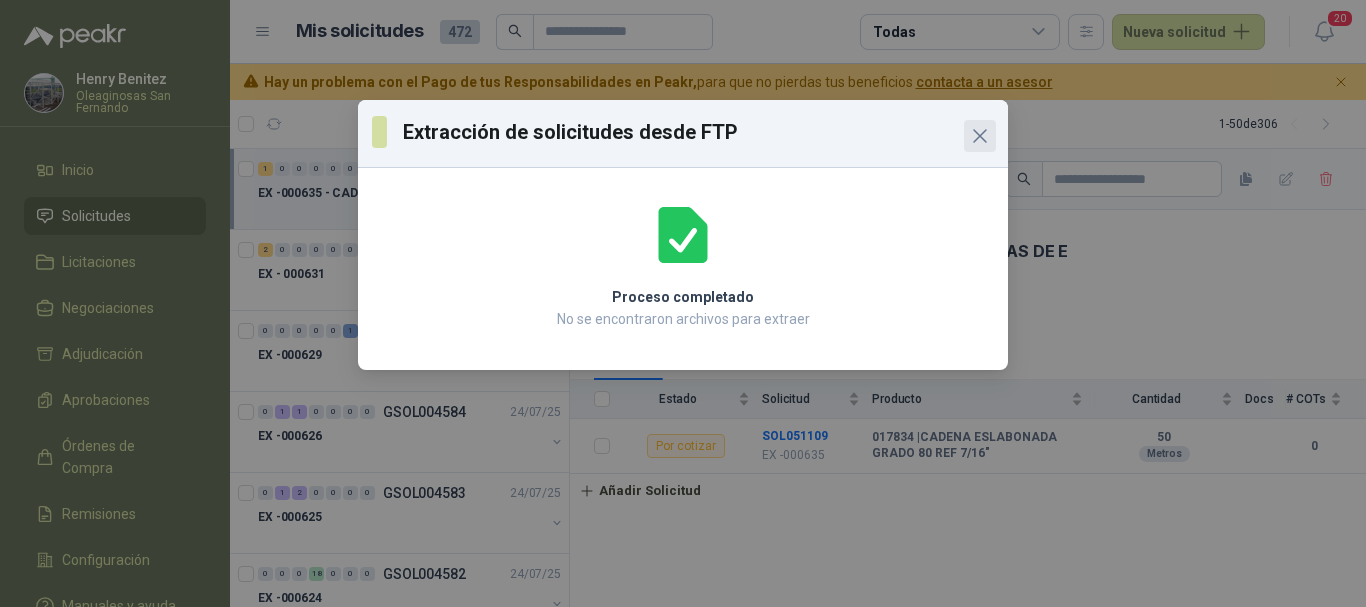 click 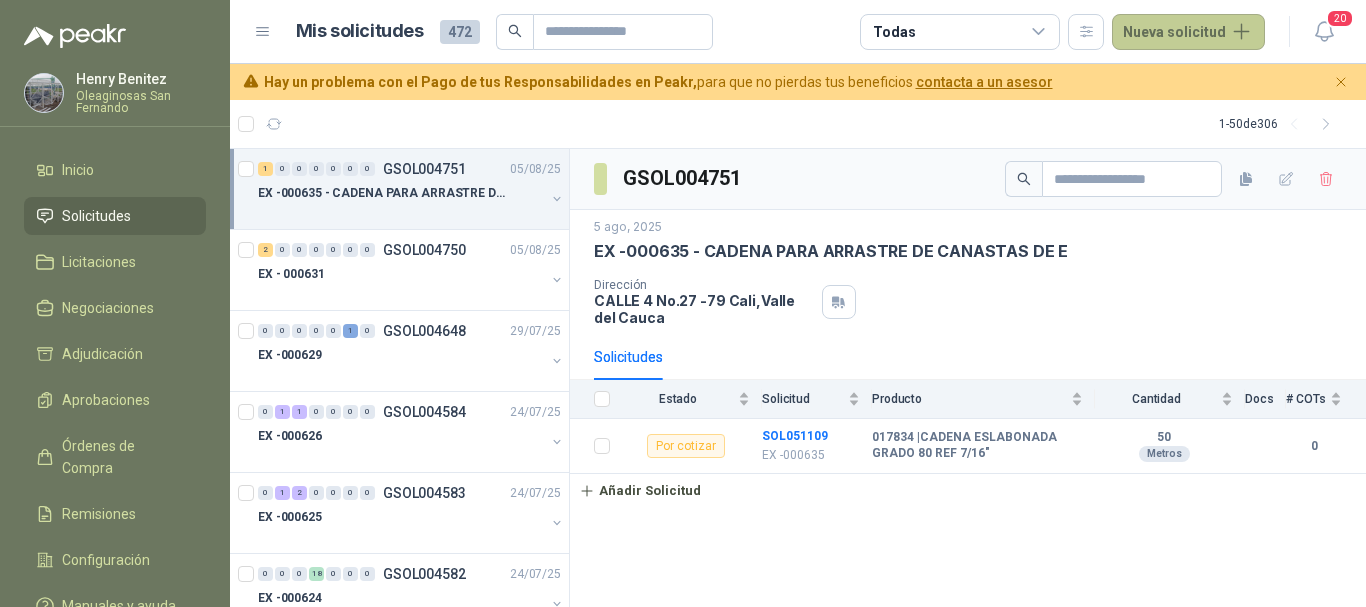 click on "Nueva solicitud" at bounding box center [1188, 32] 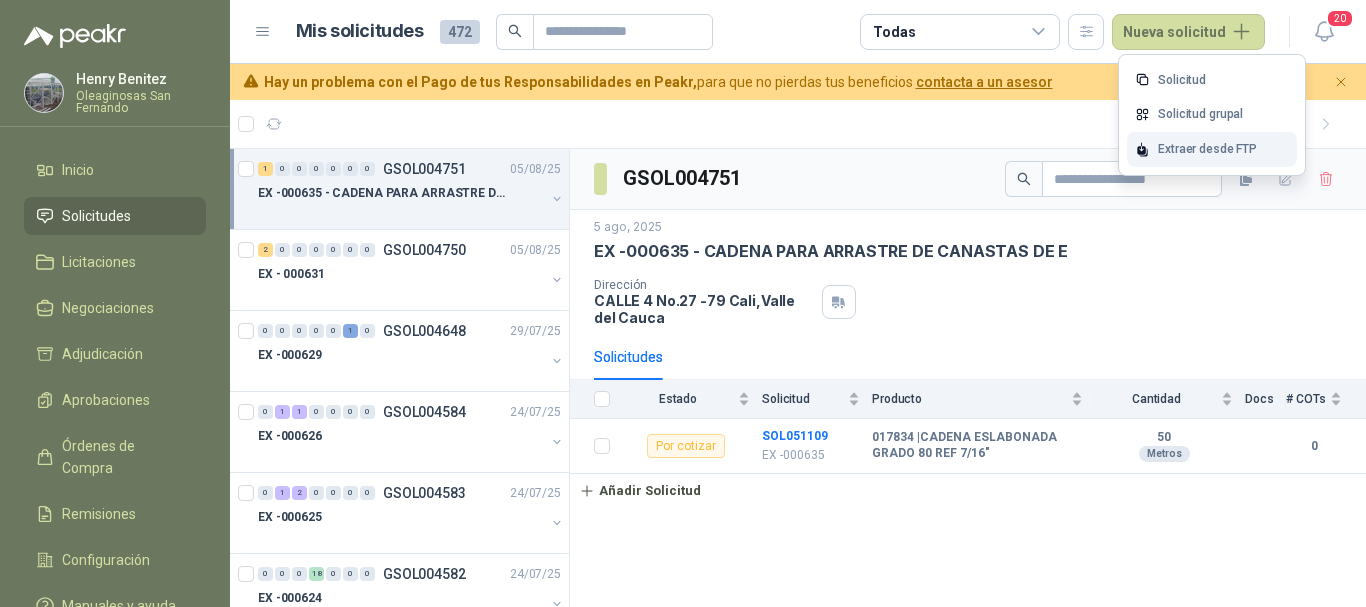 click on "Extraer desde FTP" at bounding box center (1212, 149) 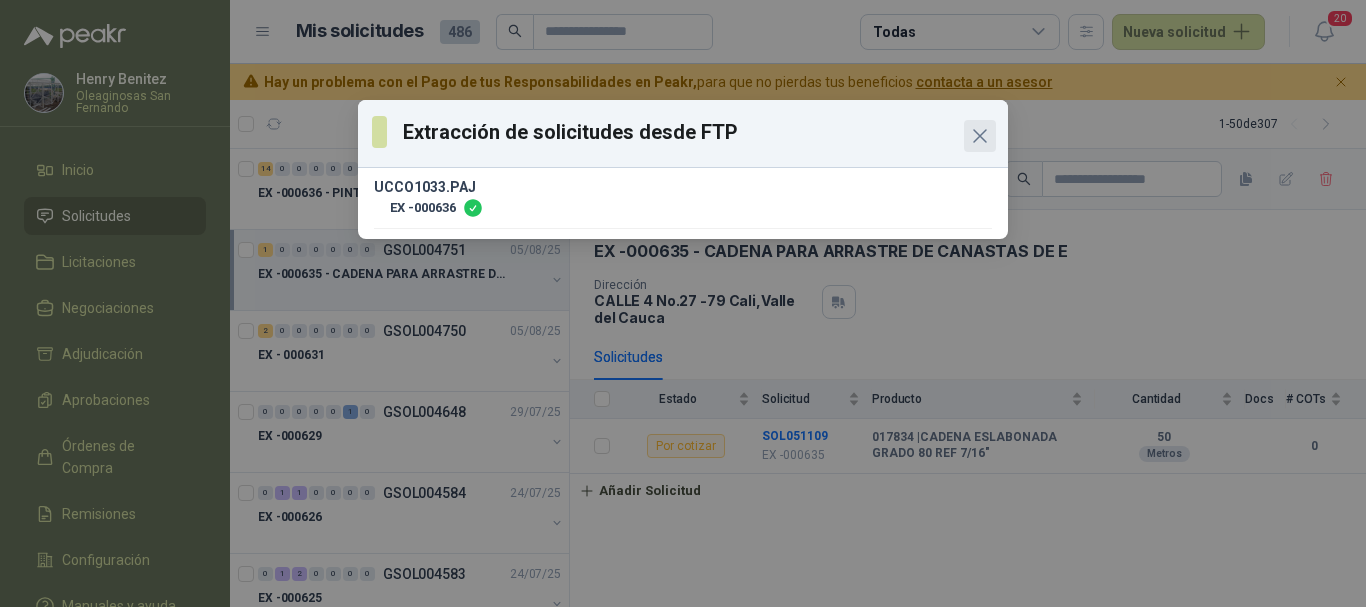 click 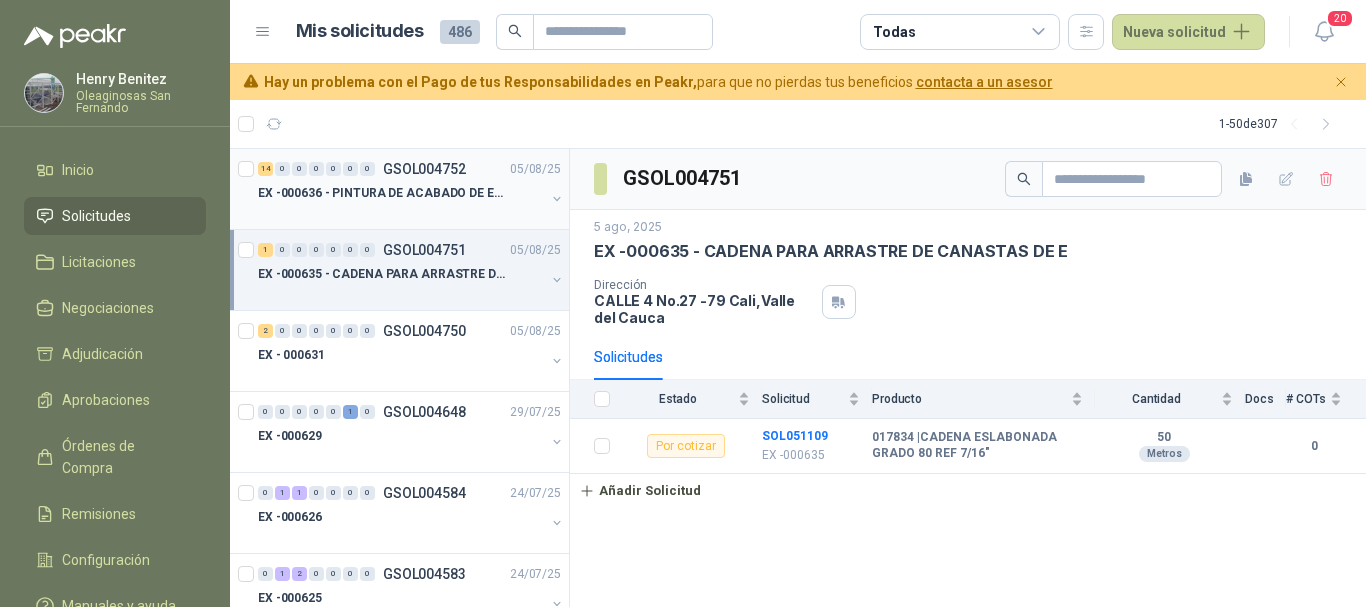click on "EX -000636 - PINTURA DE ACABADO DE EQUIPOS, ESTRUC" at bounding box center (401, 193) 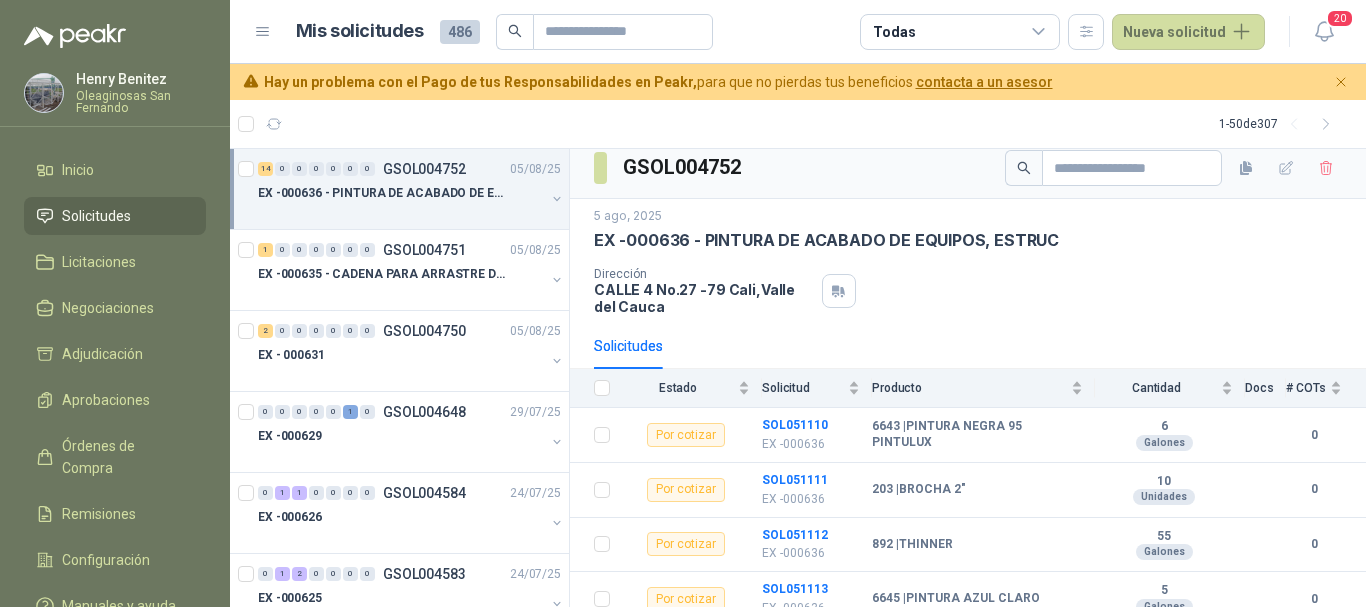 scroll, scrollTop: 0, scrollLeft: 0, axis: both 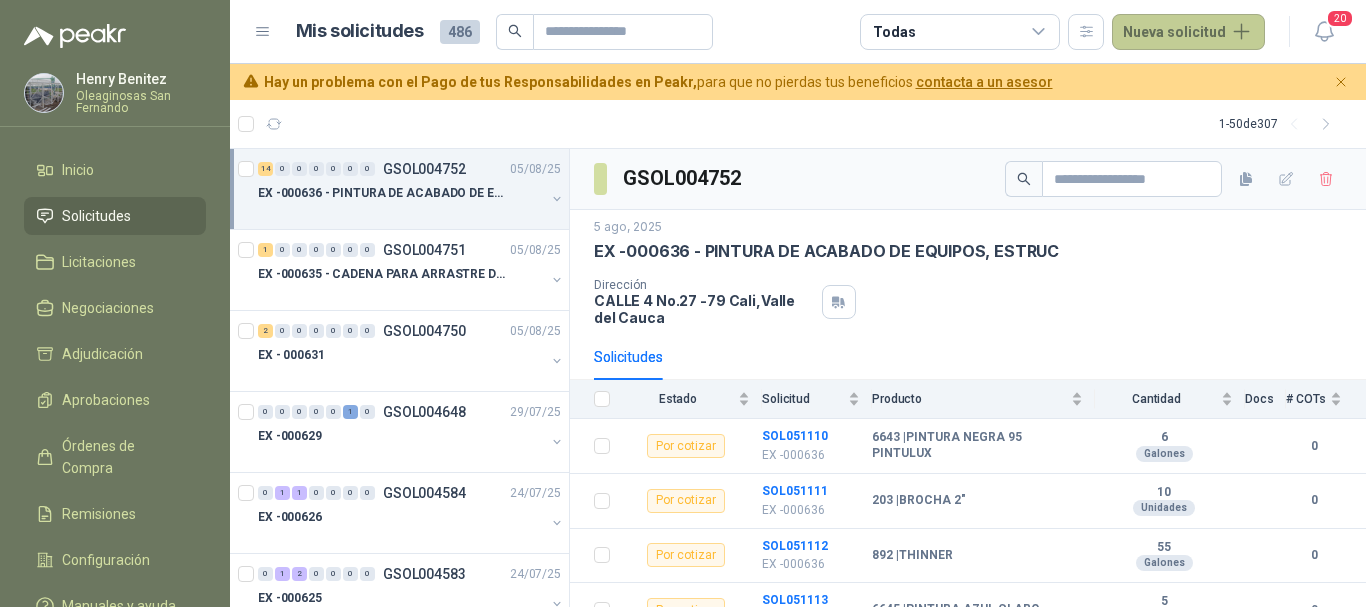 click on "Nueva solicitud" at bounding box center [1188, 32] 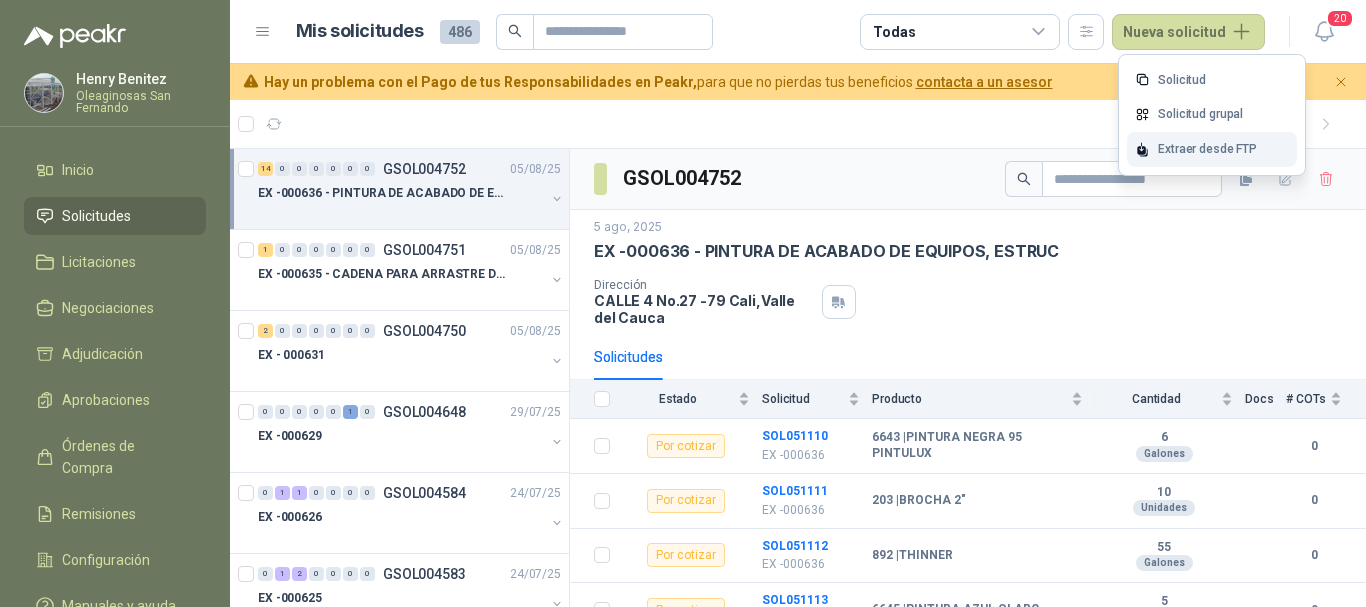 click on "Extraer desde FTP" at bounding box center [1212, 149] 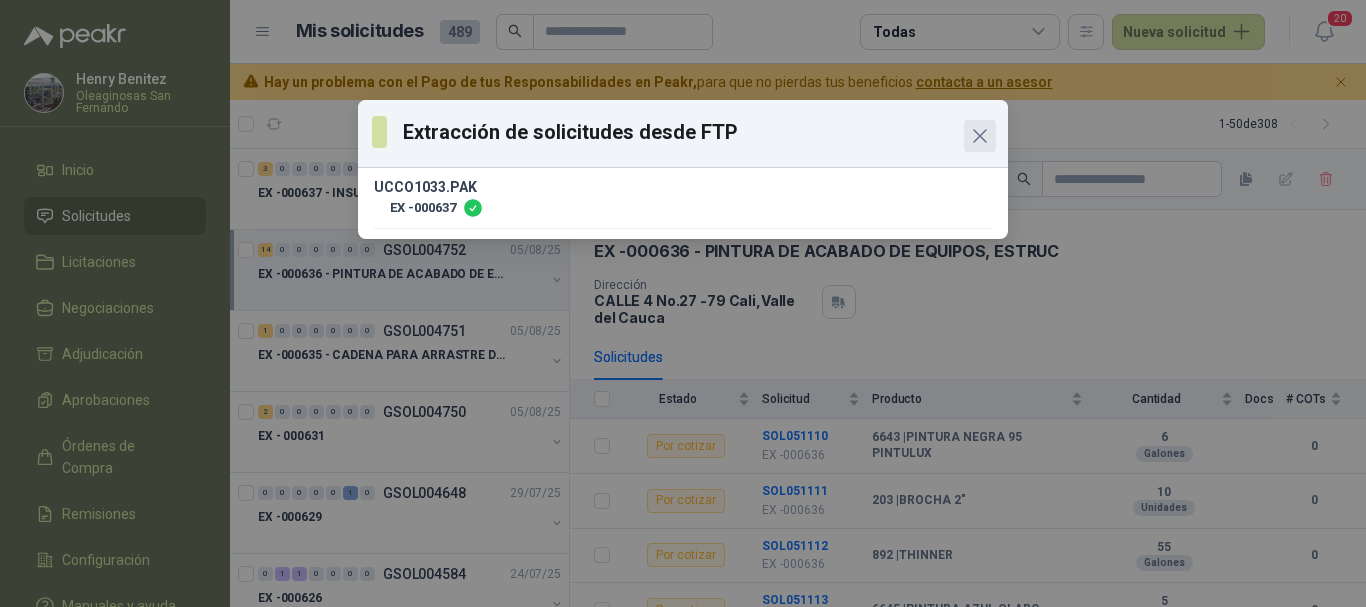 click 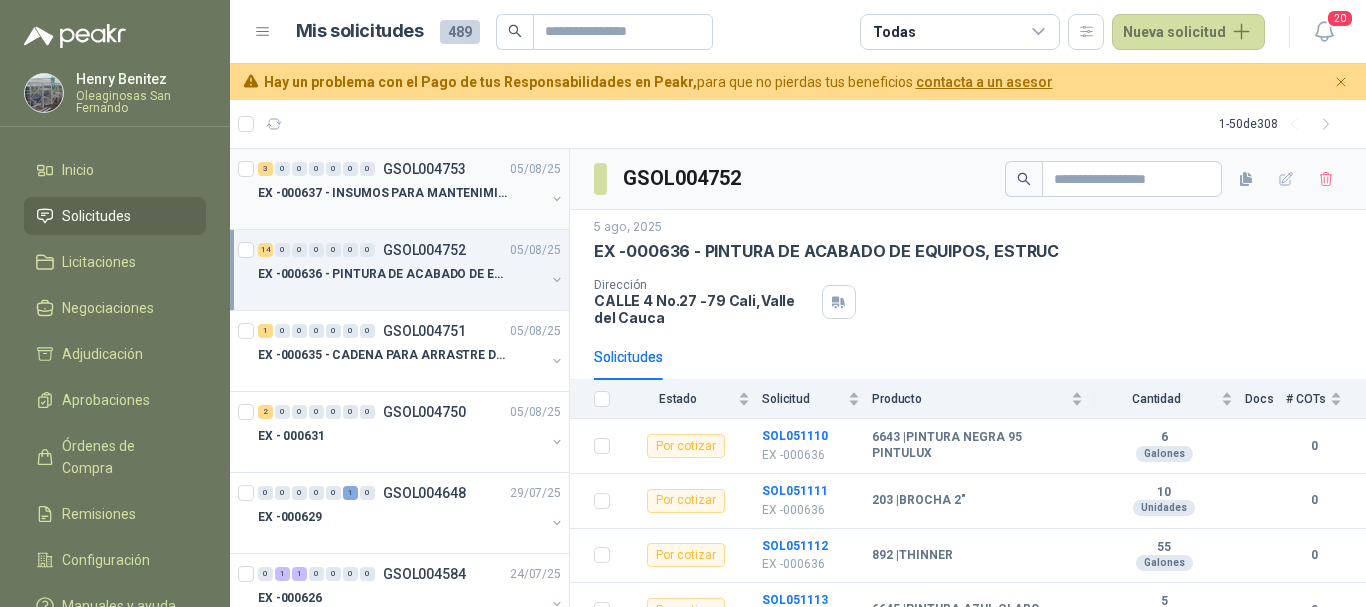 click at bounding box center (401, 213) 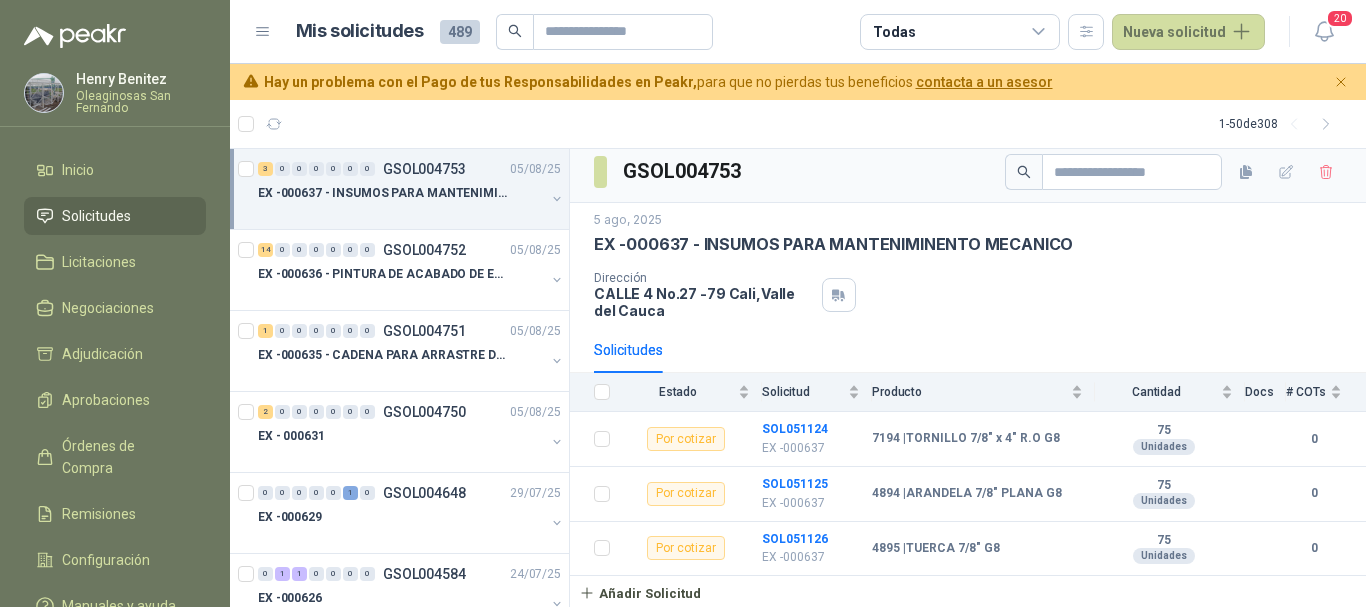 scroll, scrollTop: 9, scrollLeft: 0, axis: vertical 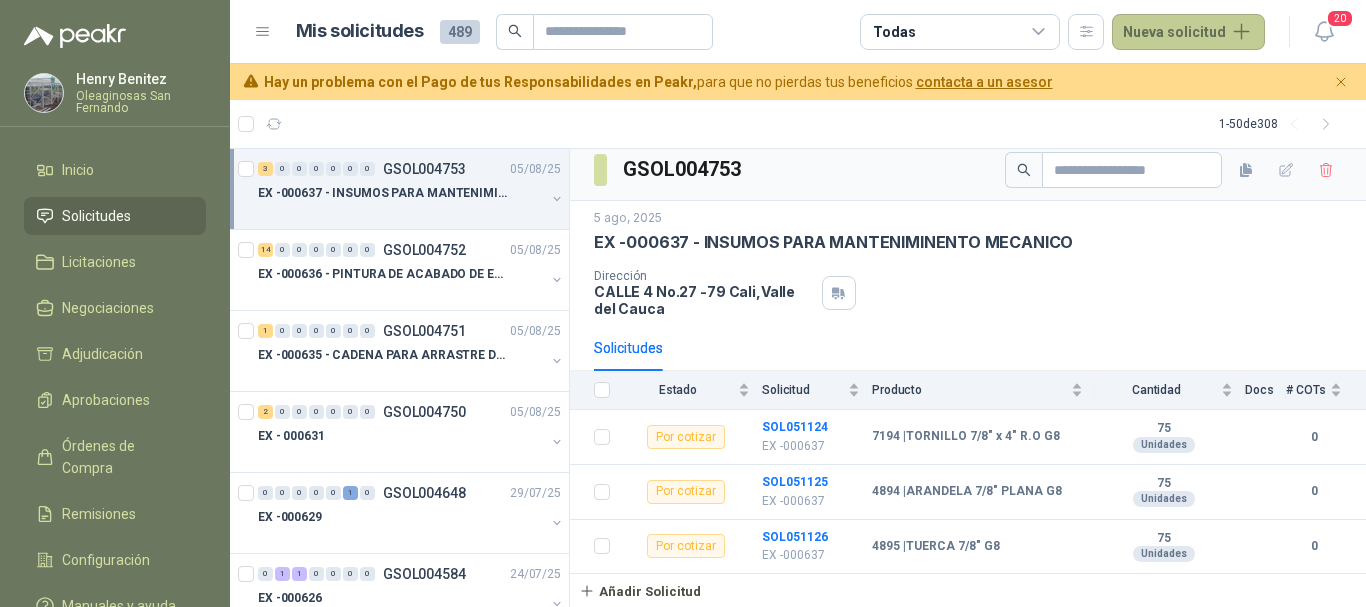 click on "Nueva solicitud" at bounding box center [1188, 32] 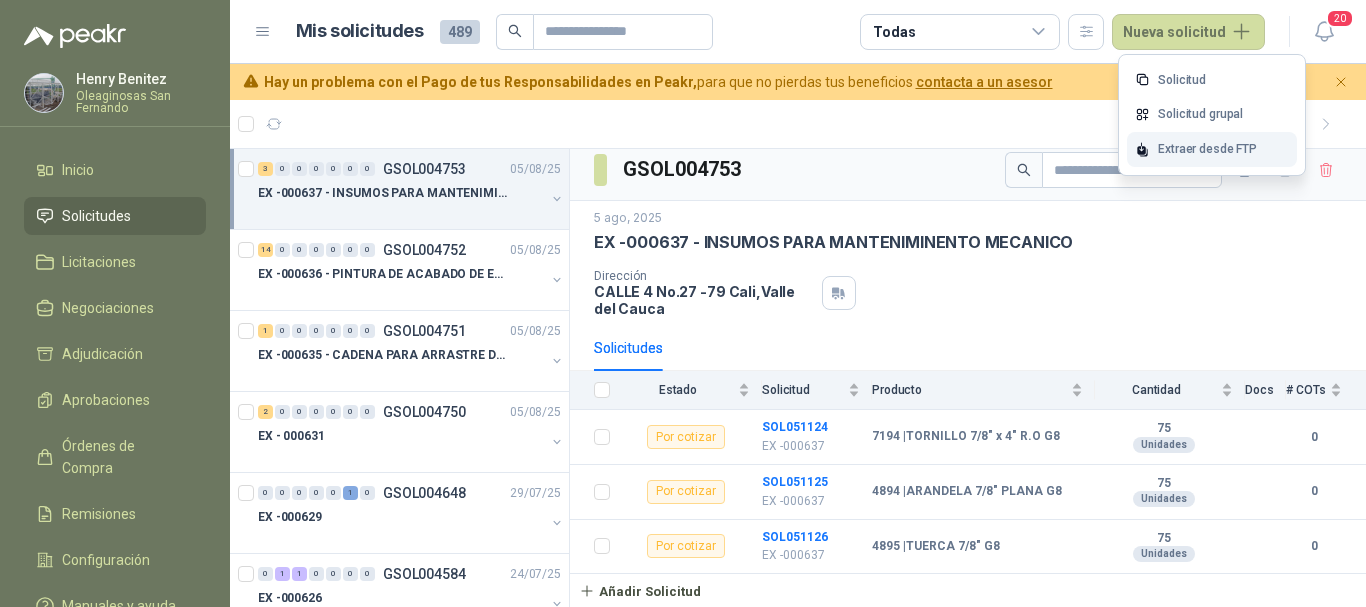 click on "Extraer desde FTP" at bounding box center [1212, 149] 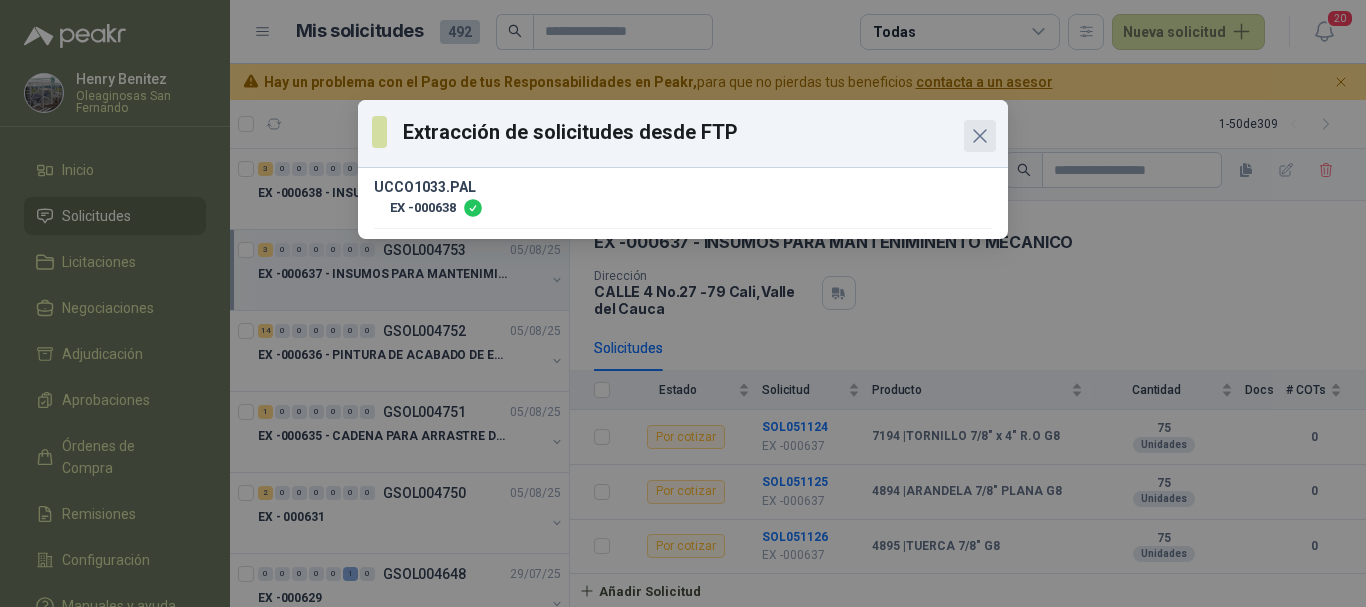 click 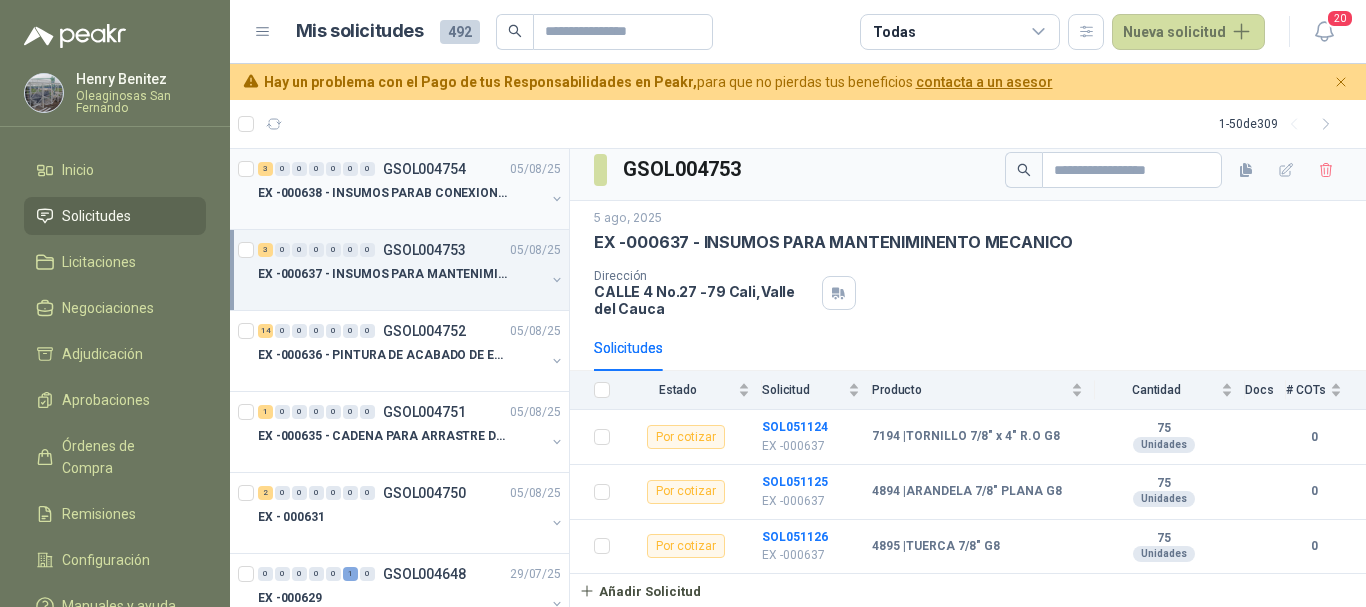 click on "EX -000638 - INSUMOS PARAB CONEXION DE TUBERIA Y A" at bounding box center [401, 193] 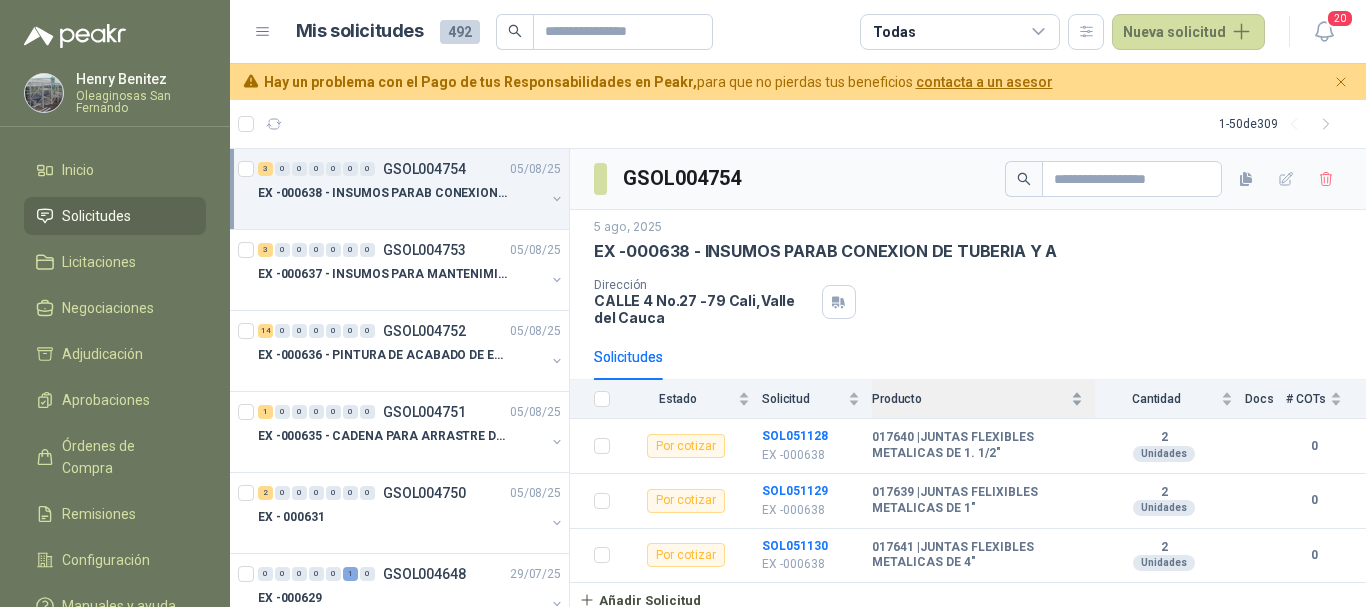 scroll, scrollTop: 9, scrollLeft: 0, axis: vertical 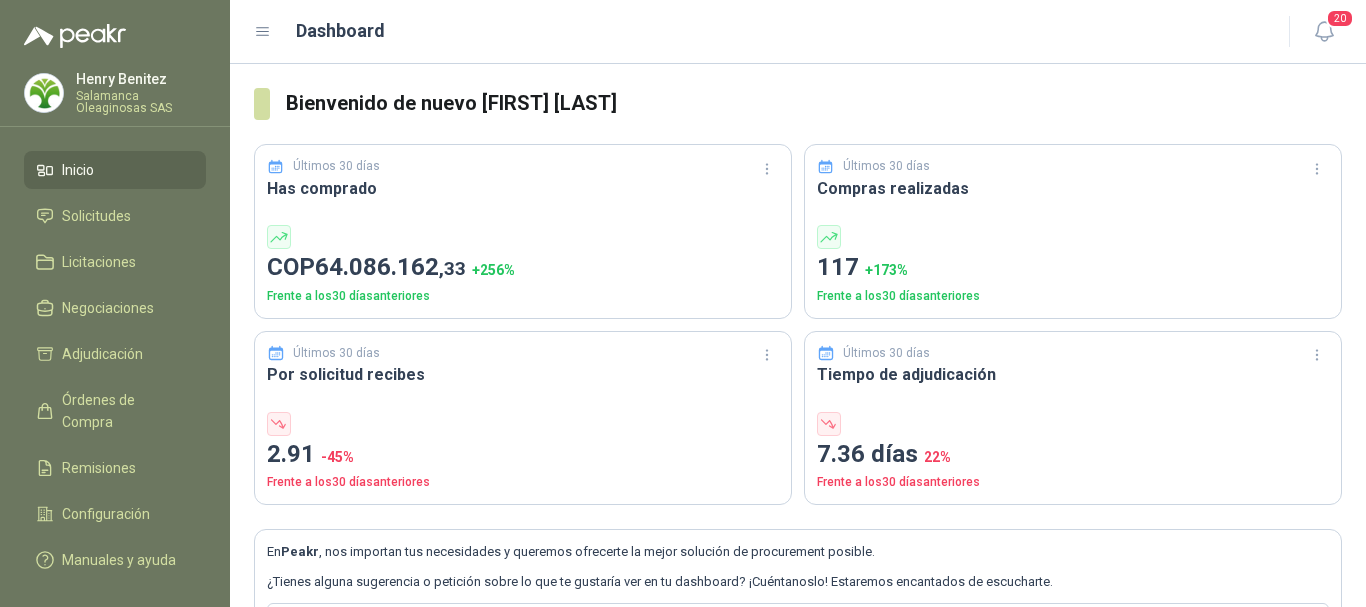 click on "Dashboard" at bounding box center [759, 31] 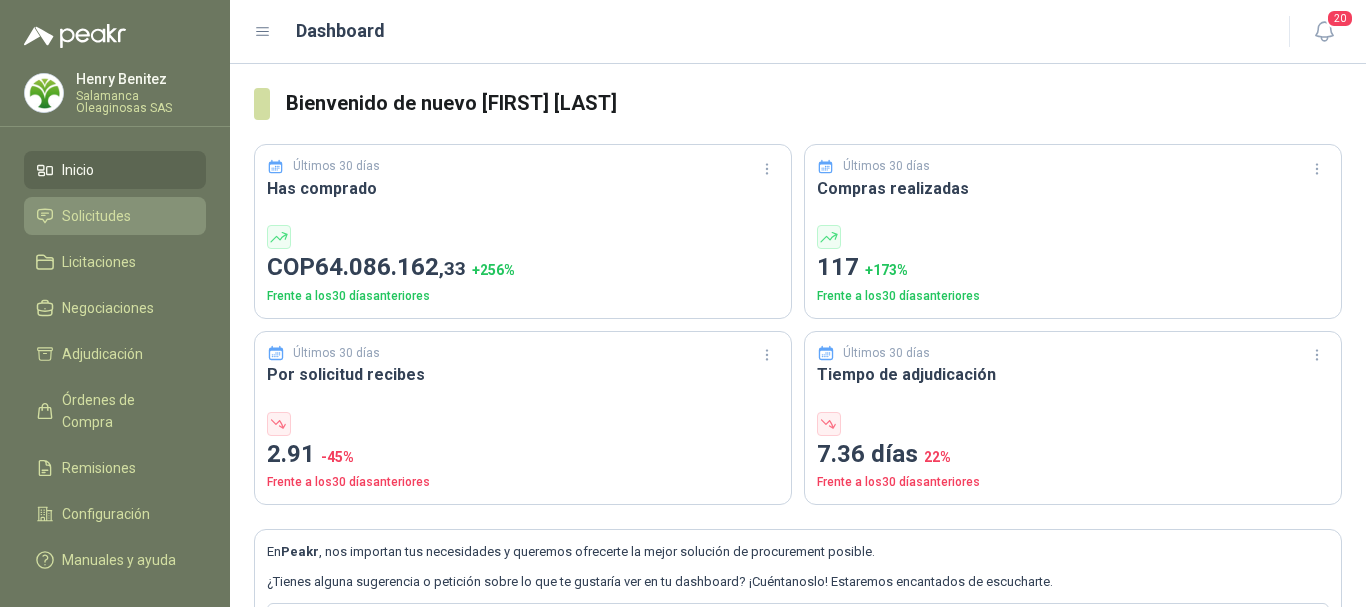 click on "Solicitudes" at bounding box center (96, 216) 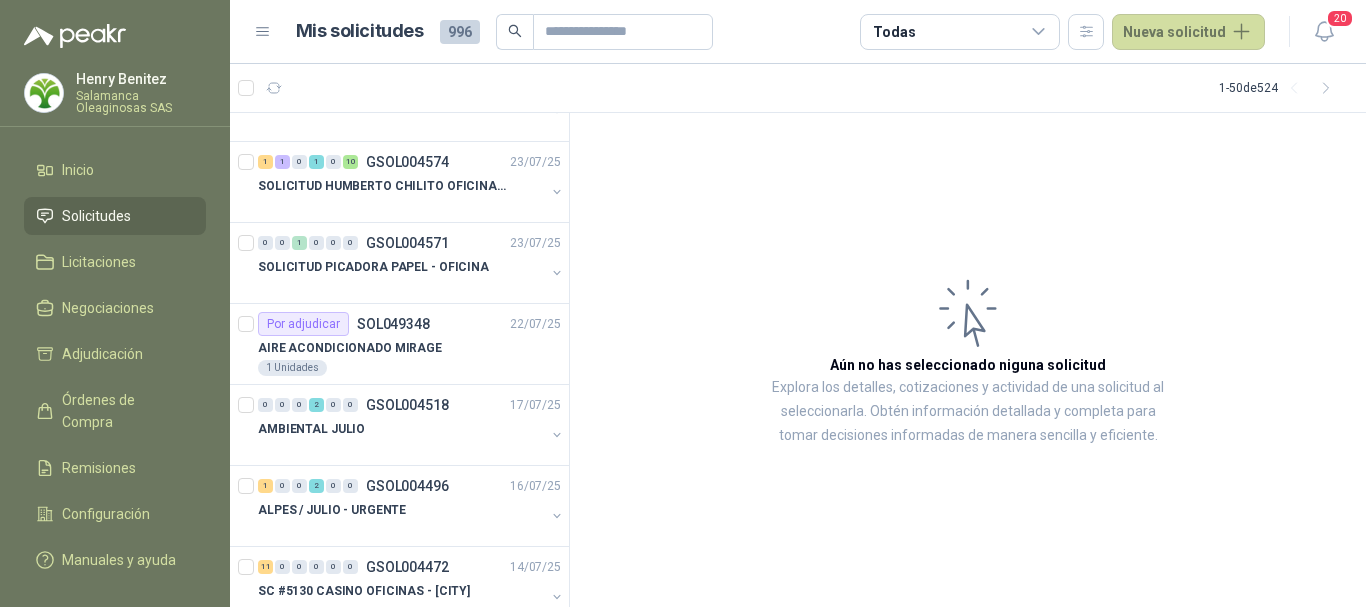 scroll, scrollTop: 300, scrollLeft: 0, axis: vertical 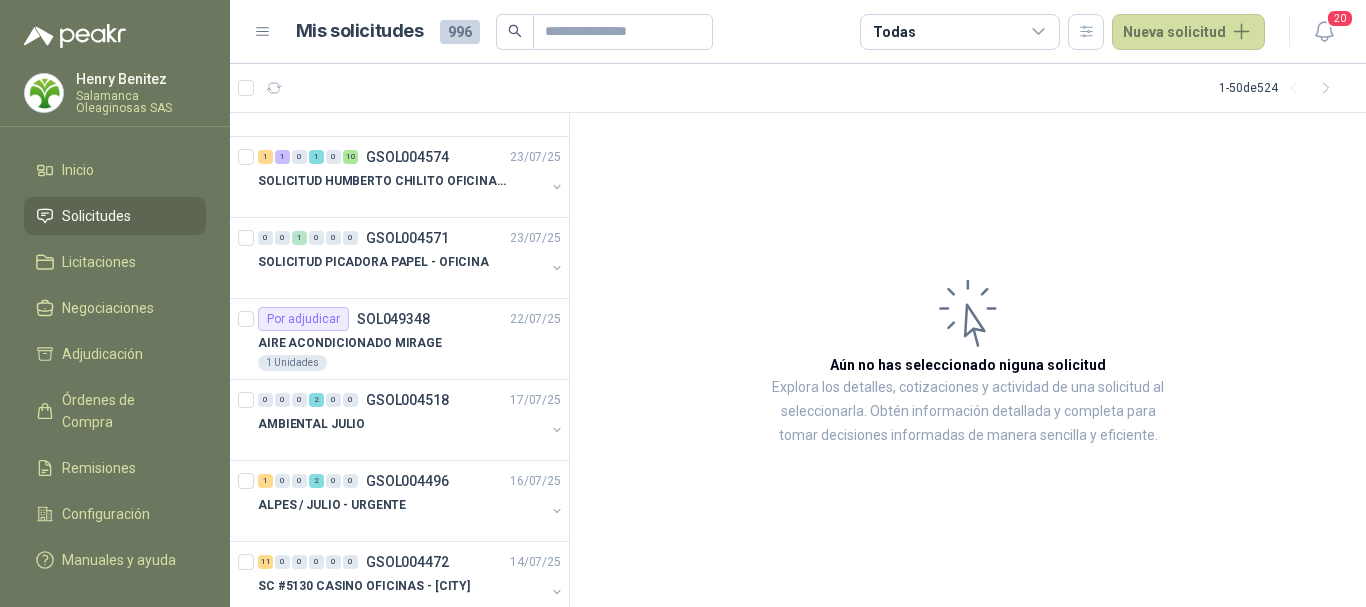 click on "Henry Benitez" at bounding box center [141, 79] 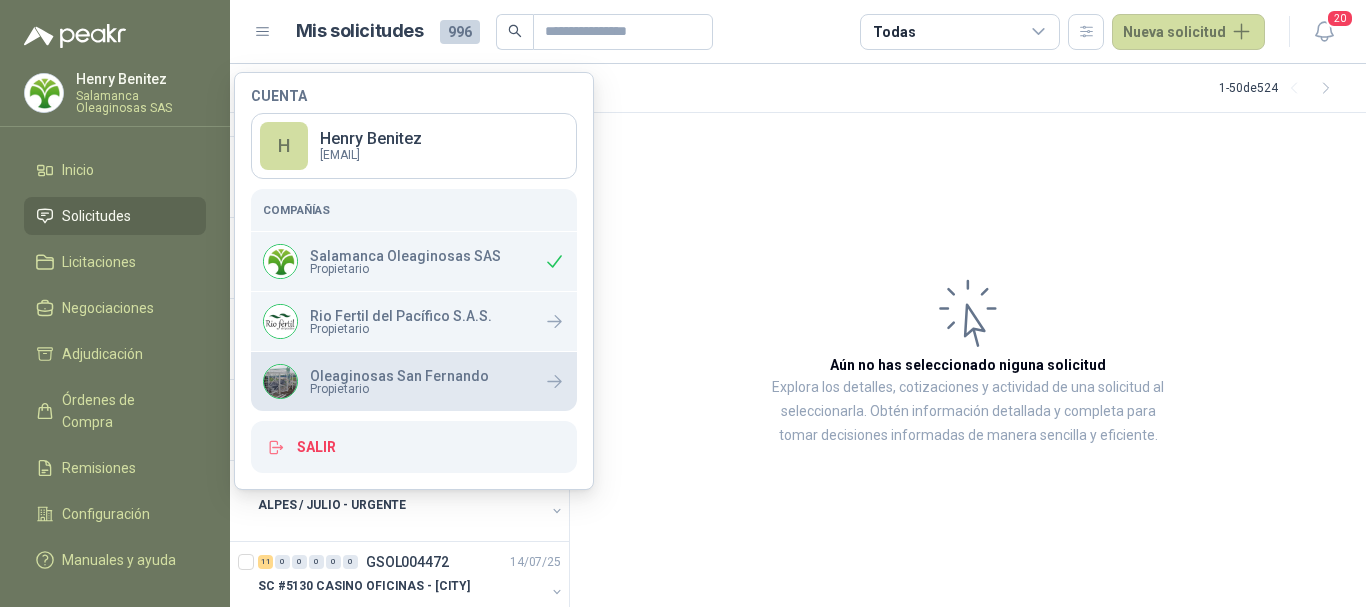 click on "Oleaginosas San Fernando" at bounding box center (399, 376) 